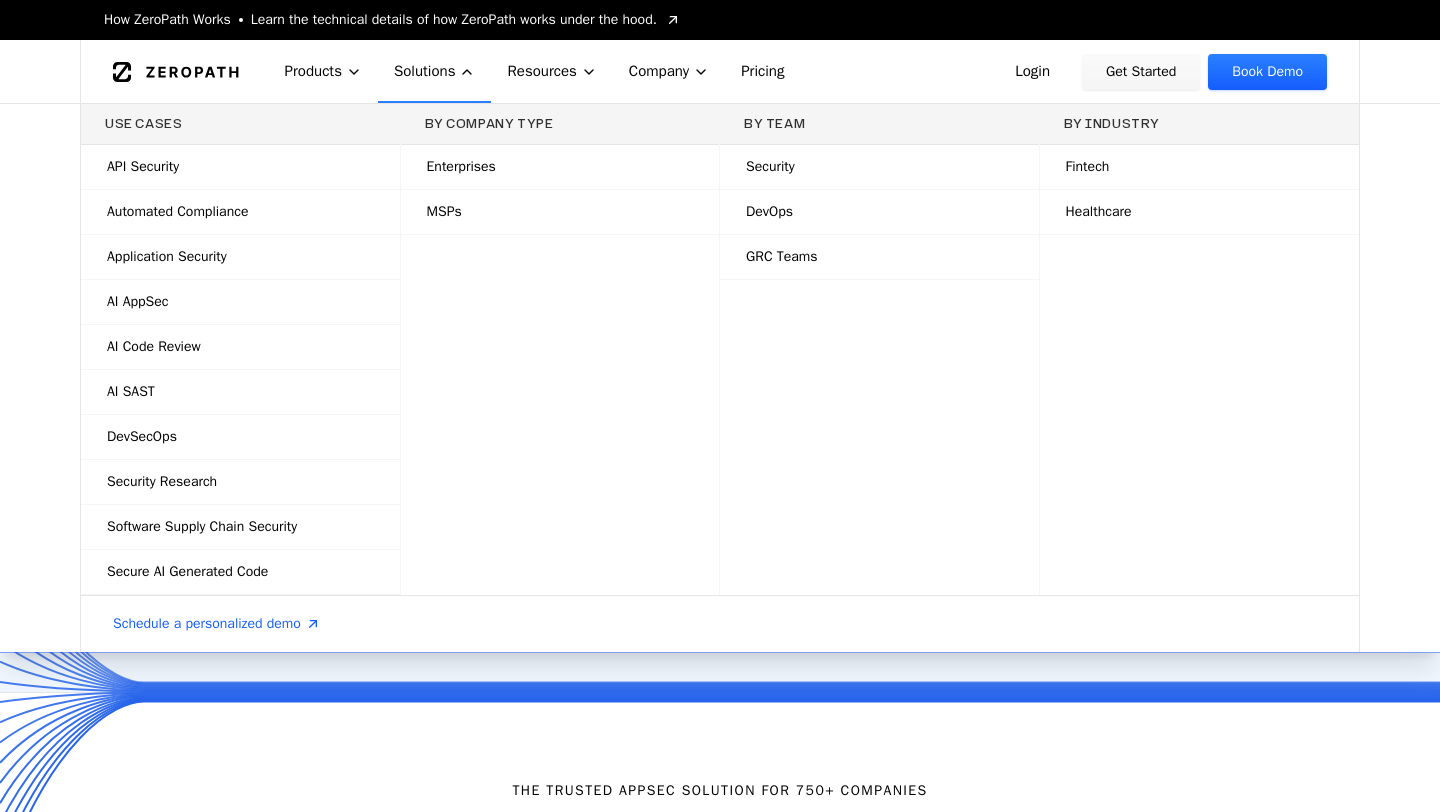 scroll, scrollTop: 0, scrollLeft: 0, axis: both 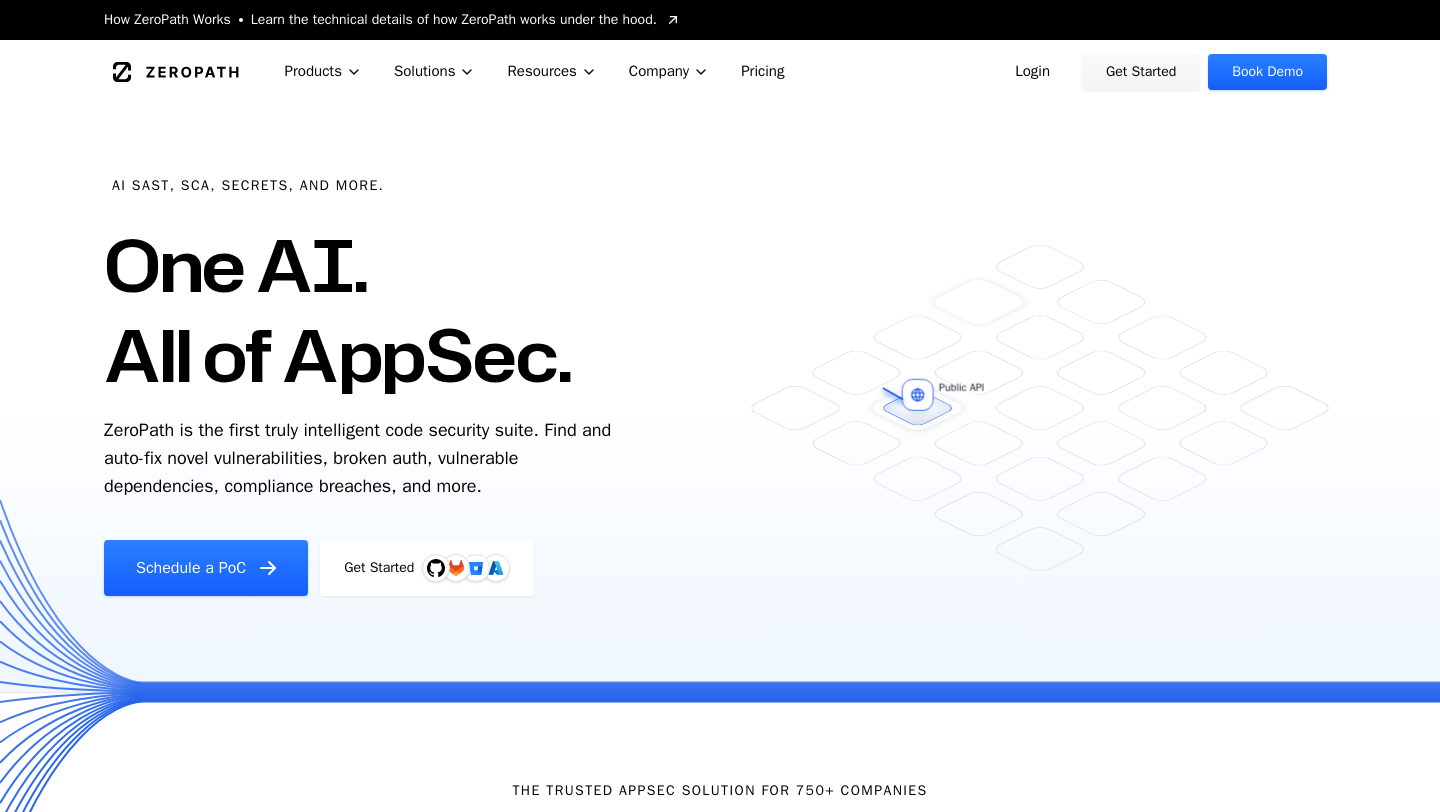 click on "Login" at bounding box center [1032, 72] 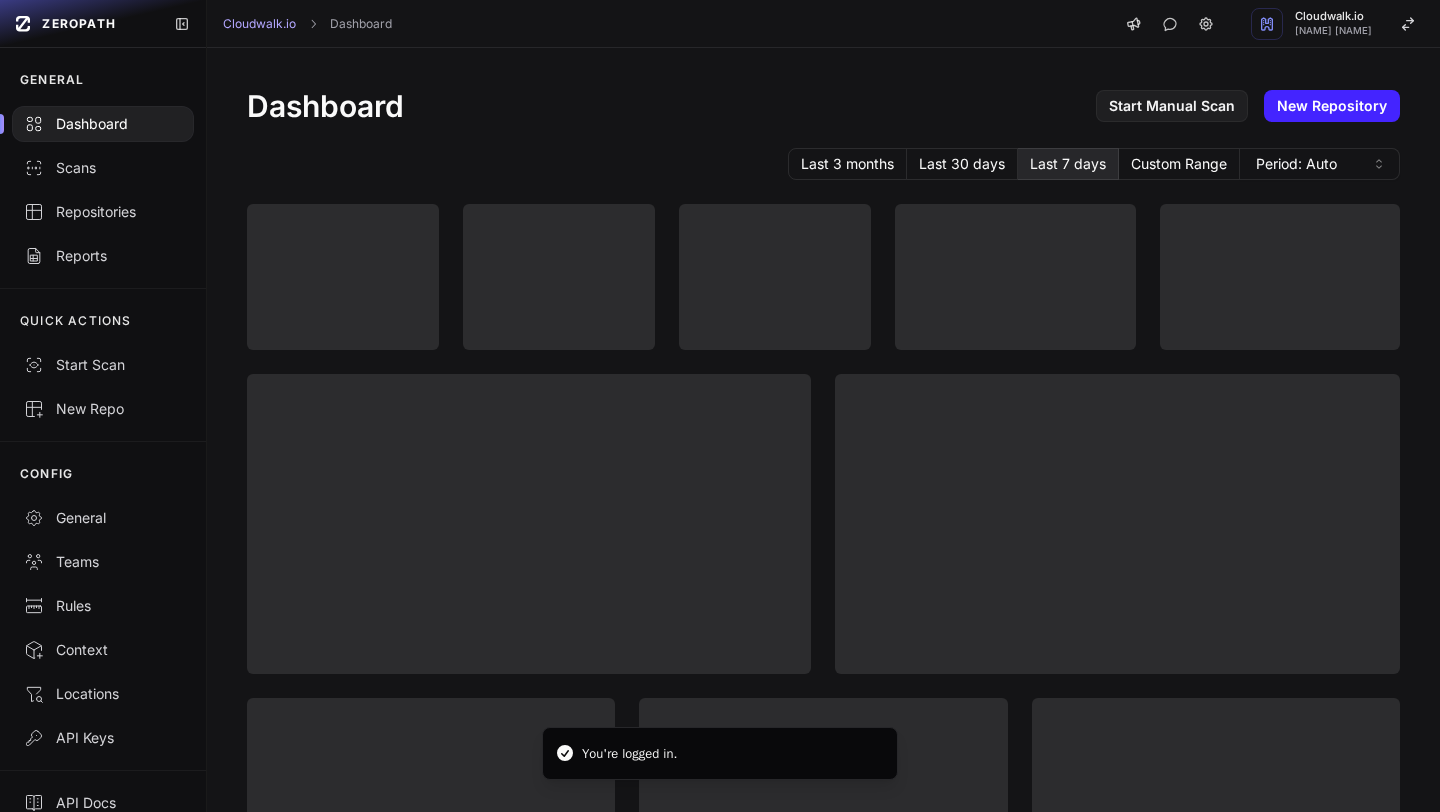 scroll, scrollTop: 0, scrollLeft: 0, axis: both 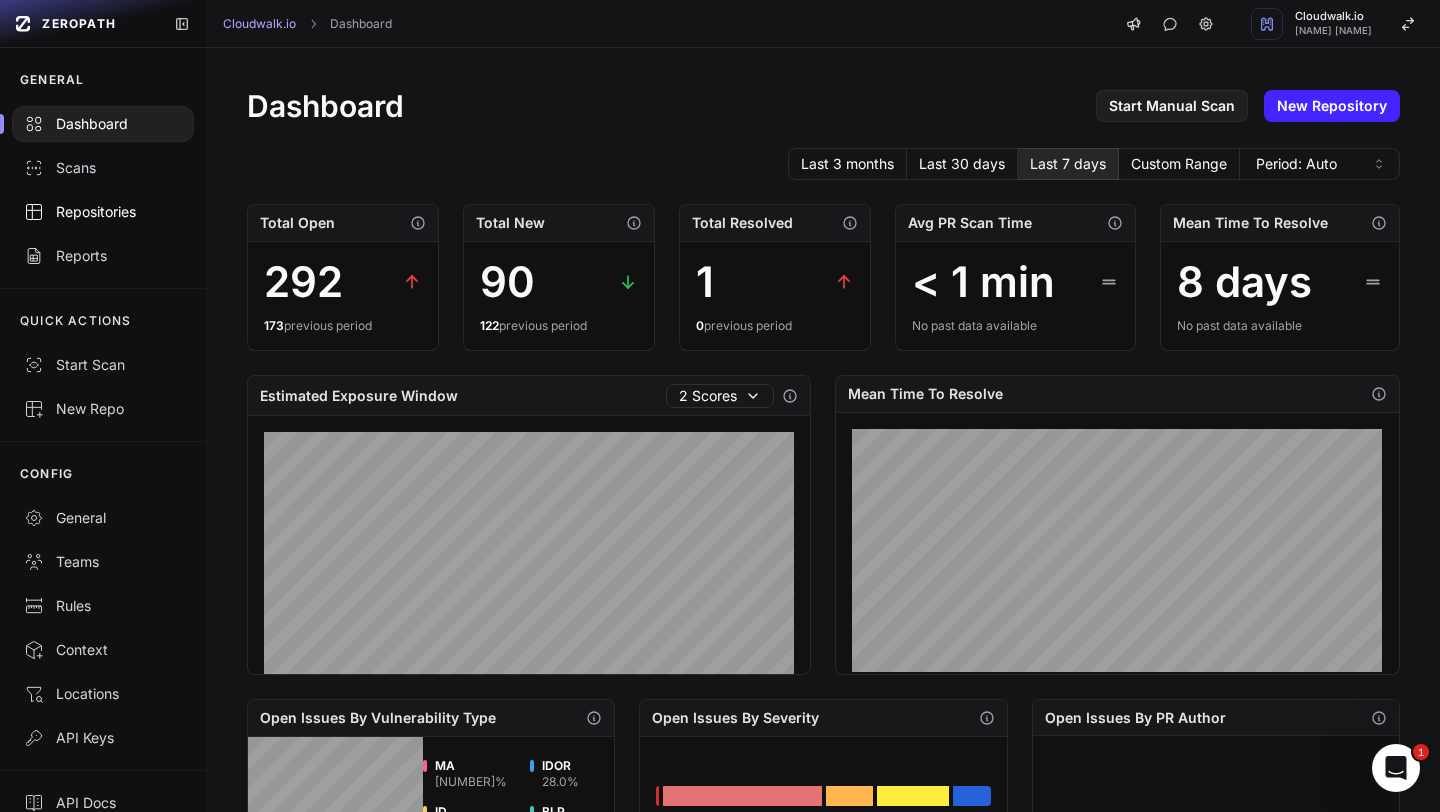 click on "Repositories" at bounding box center [103, 212] 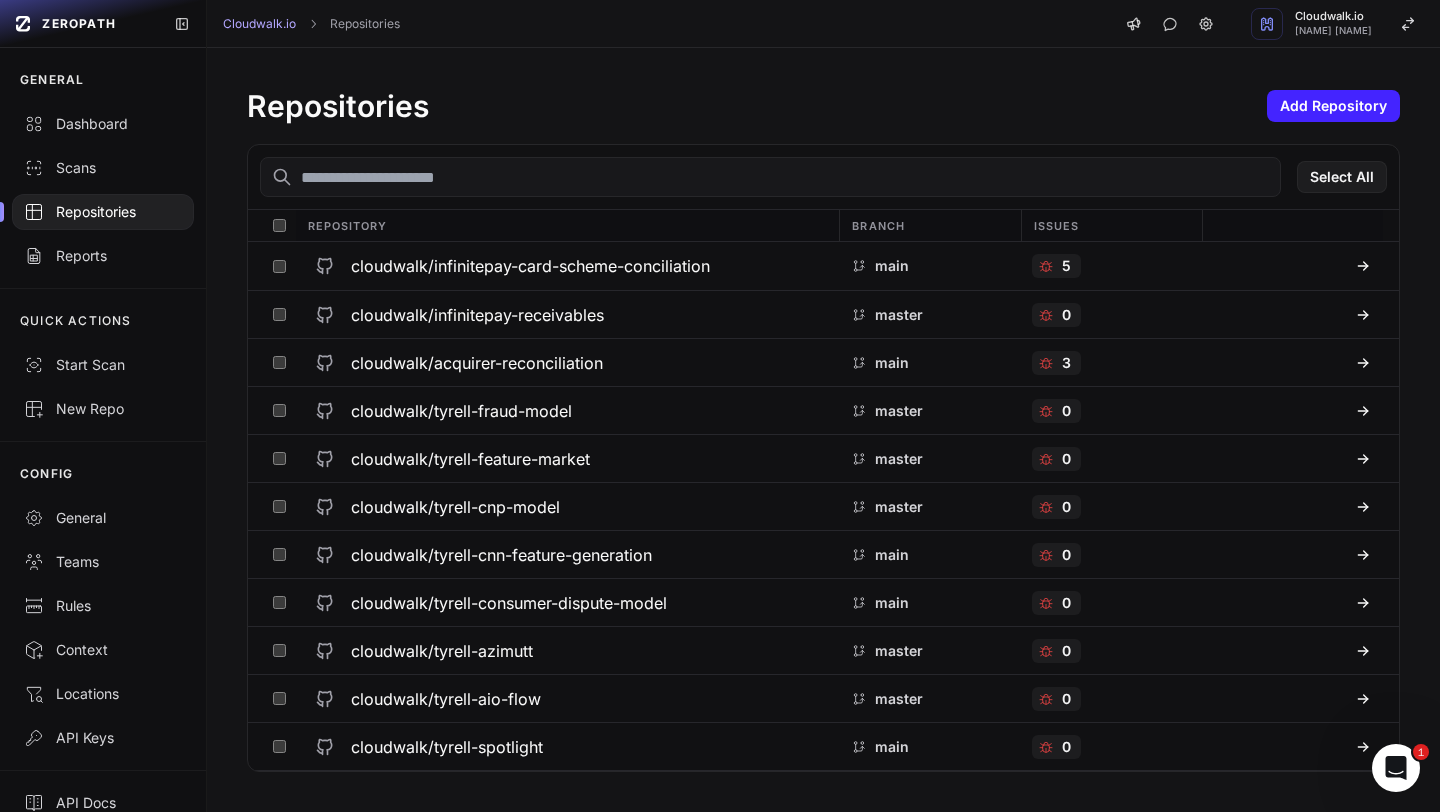click at bounding box center (770, 177) 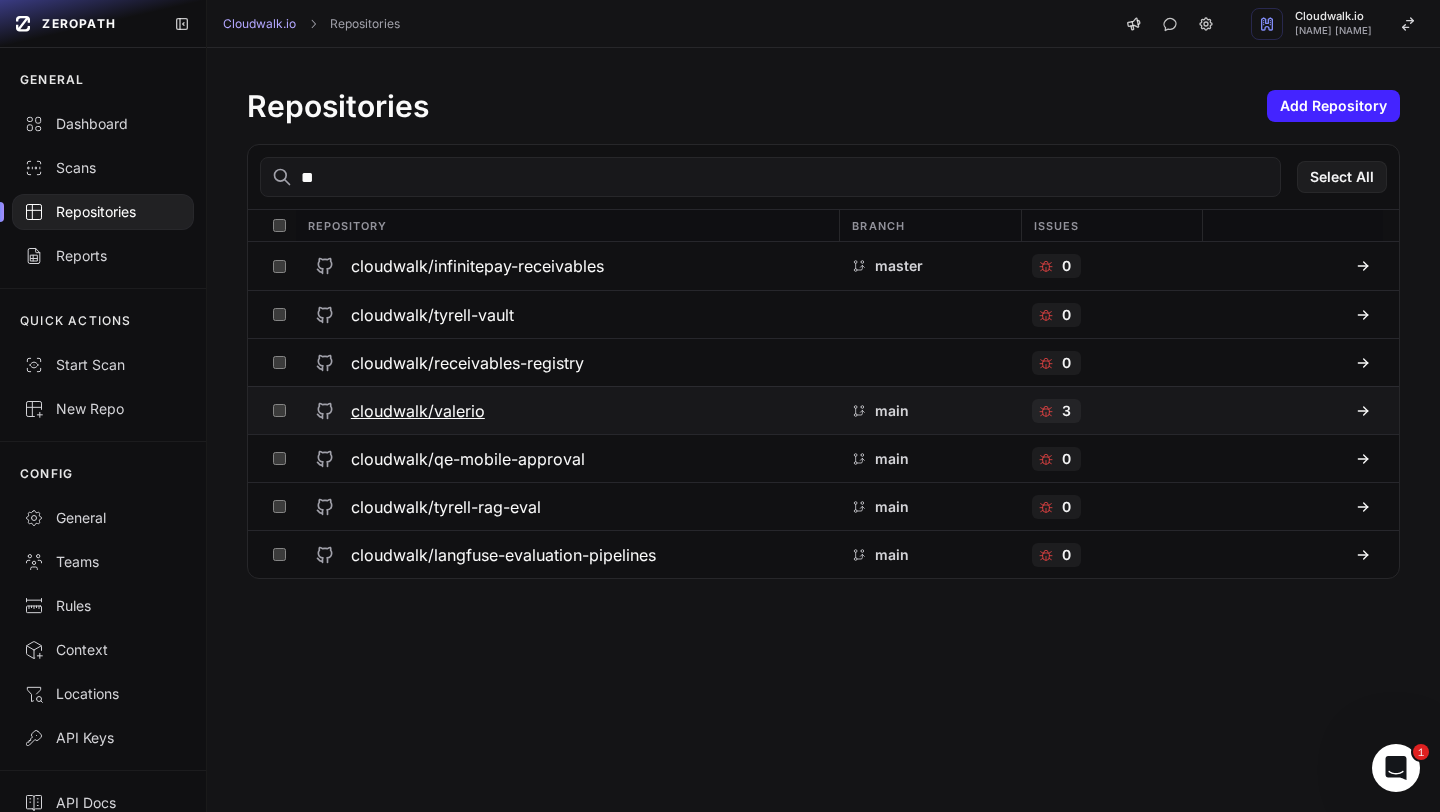 type on "**" 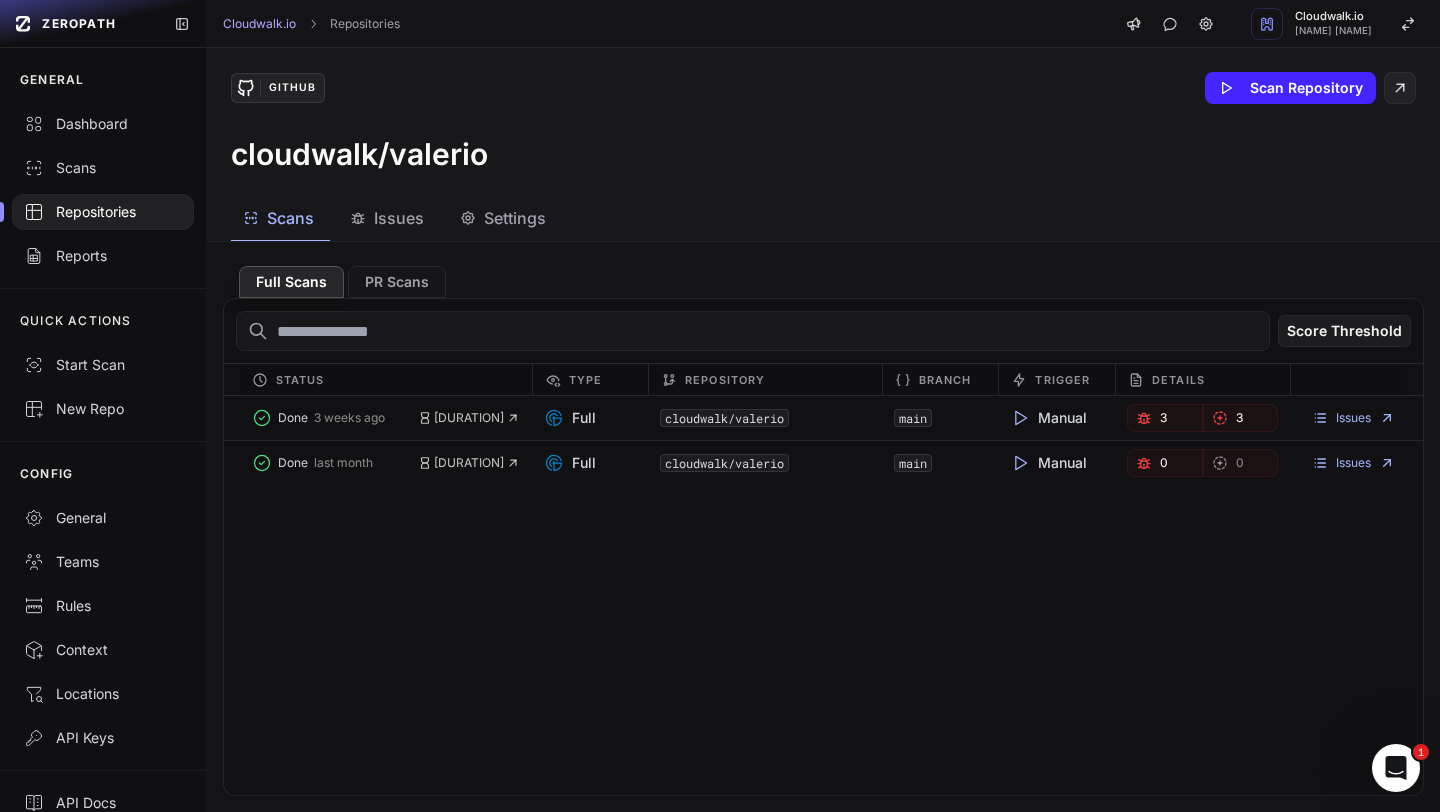 click on "Issues" 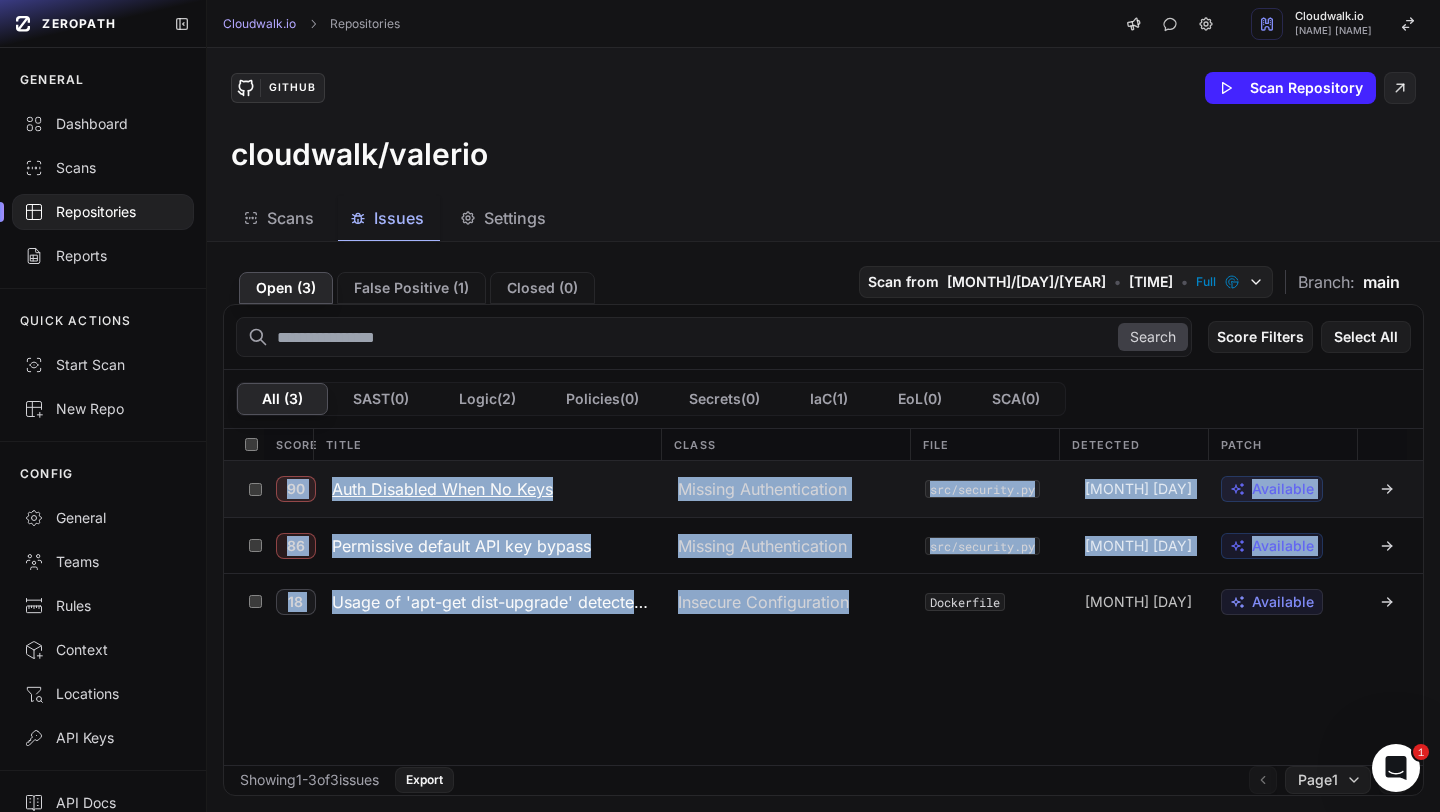drag, startPoint x: 889, startPoint y: 689, endPoint x: 312, endPoint y: 472, distance: 616.456 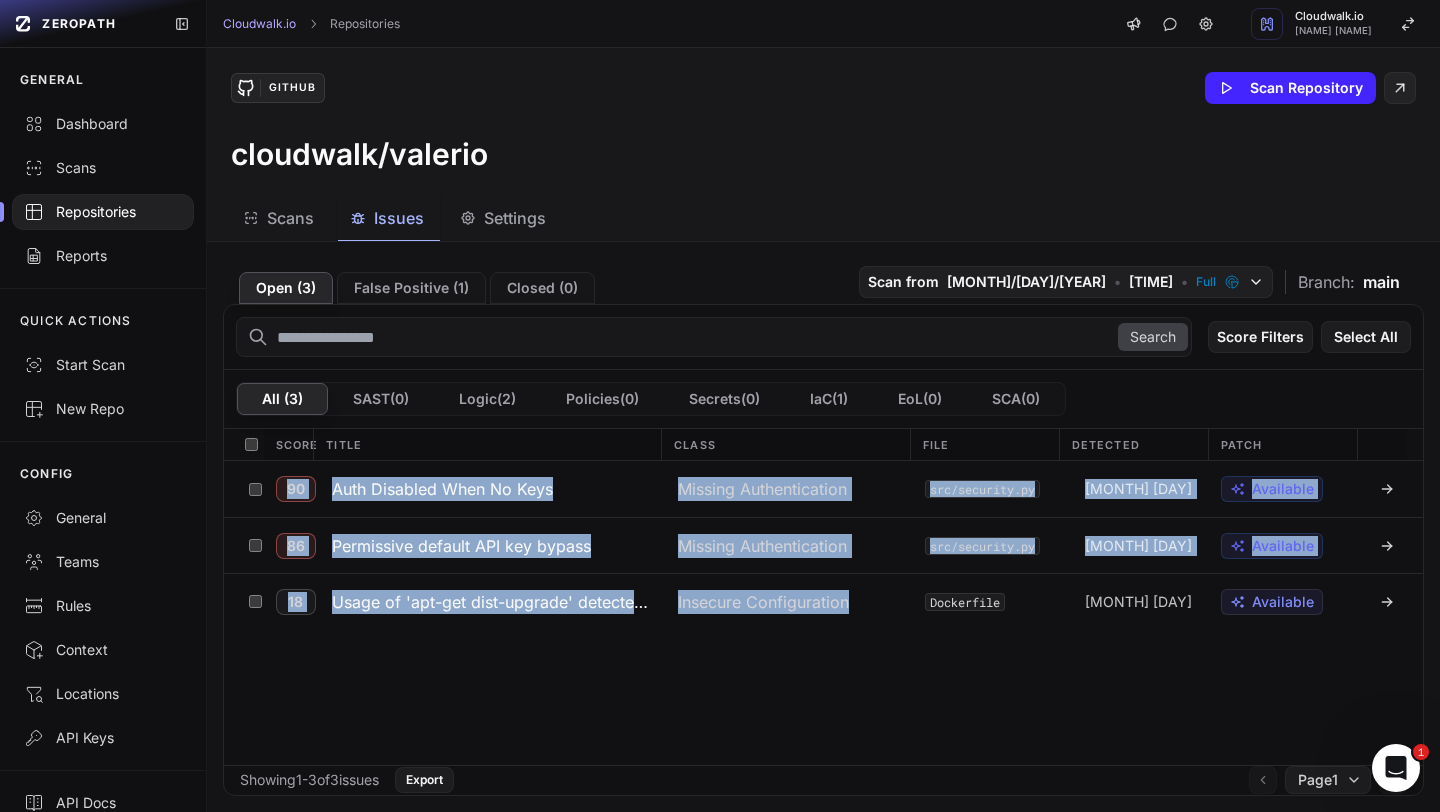 click on "Jul [DAY] [TIME]" at bounding box center [823, 613] 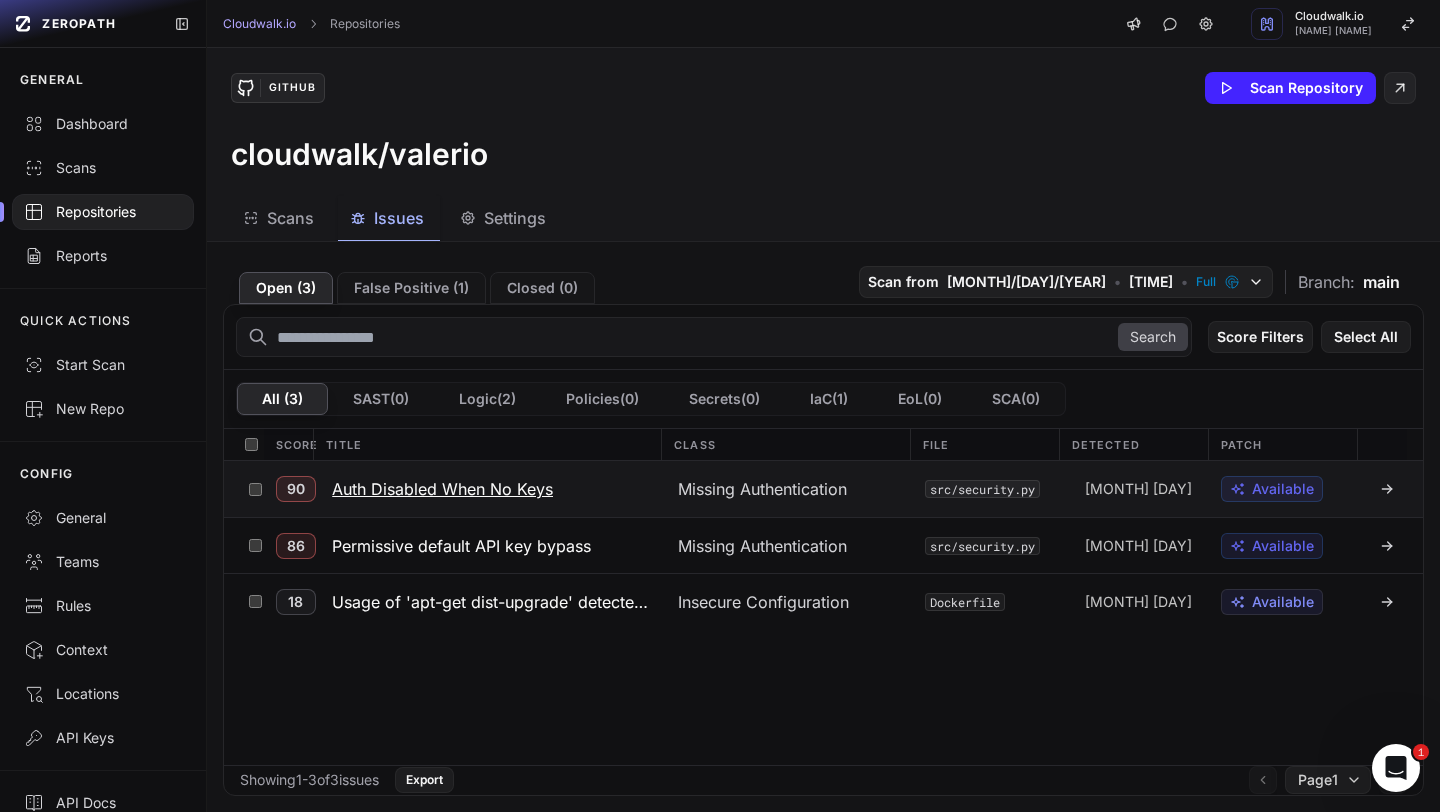 click on "Auth Disabled When No Keys" at bounding box center [442, 489] 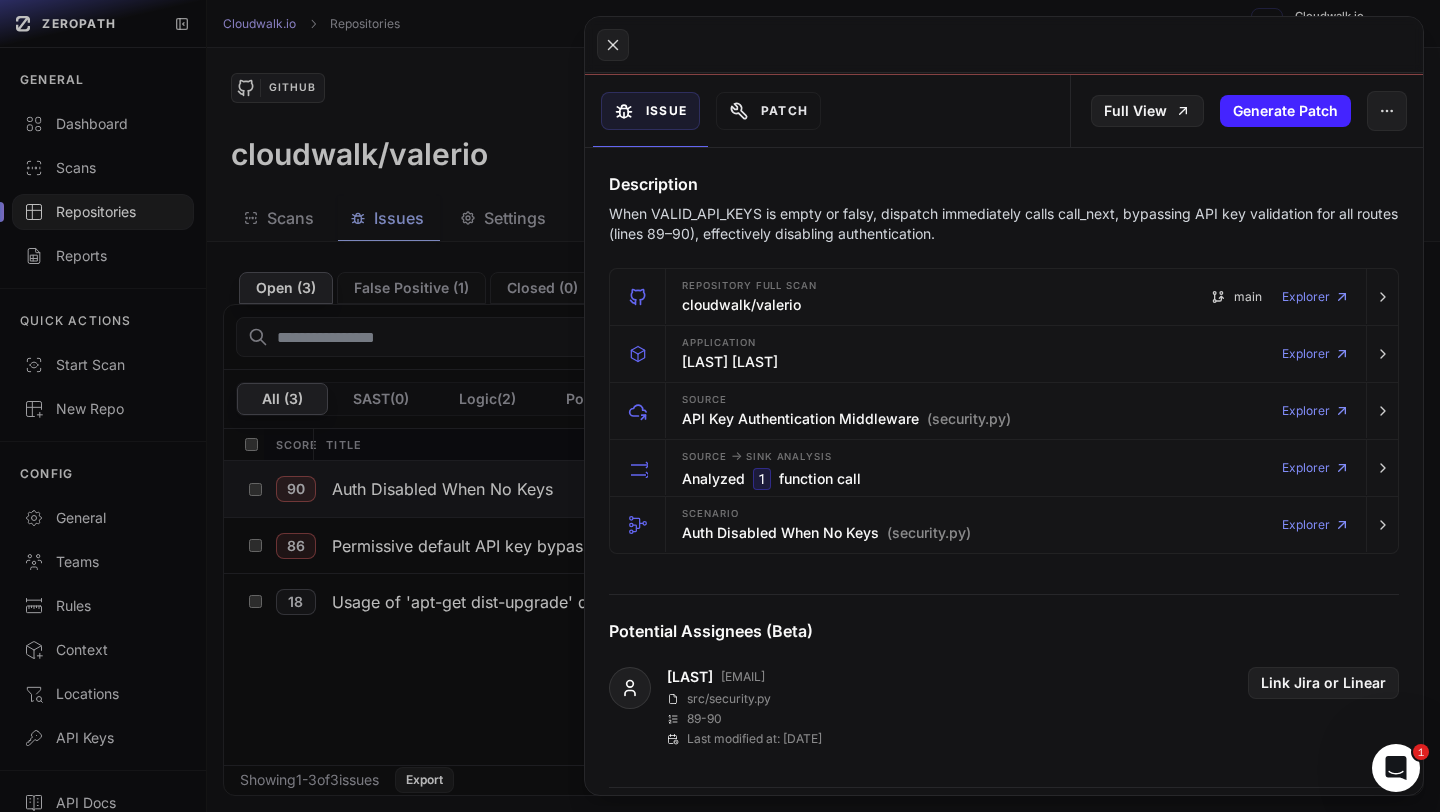 scroll, scrollTop: 204, scrollLeft: 0, axis: vertical 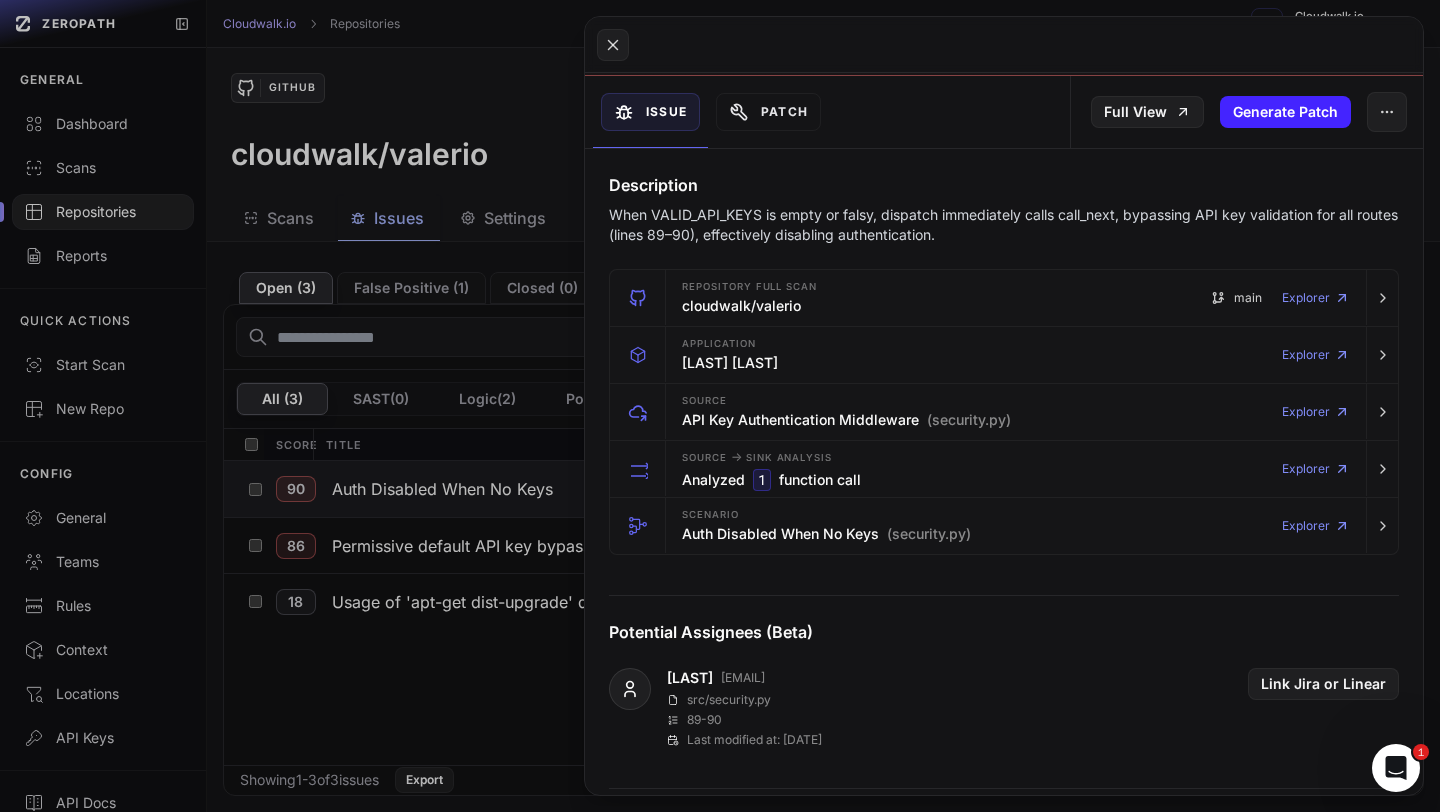 click 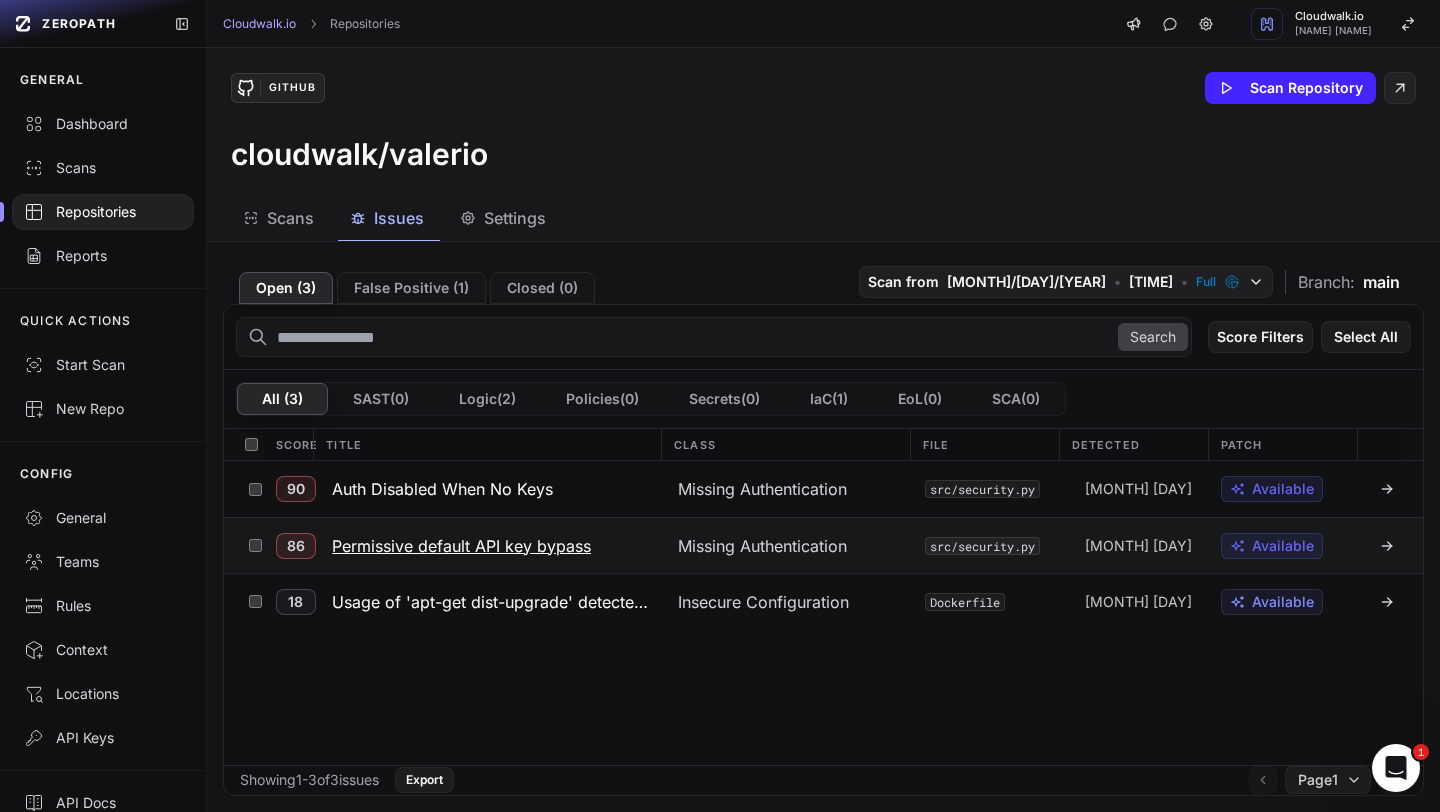 click on "Permissive default API key bypass" at bounding box center [461, 546] 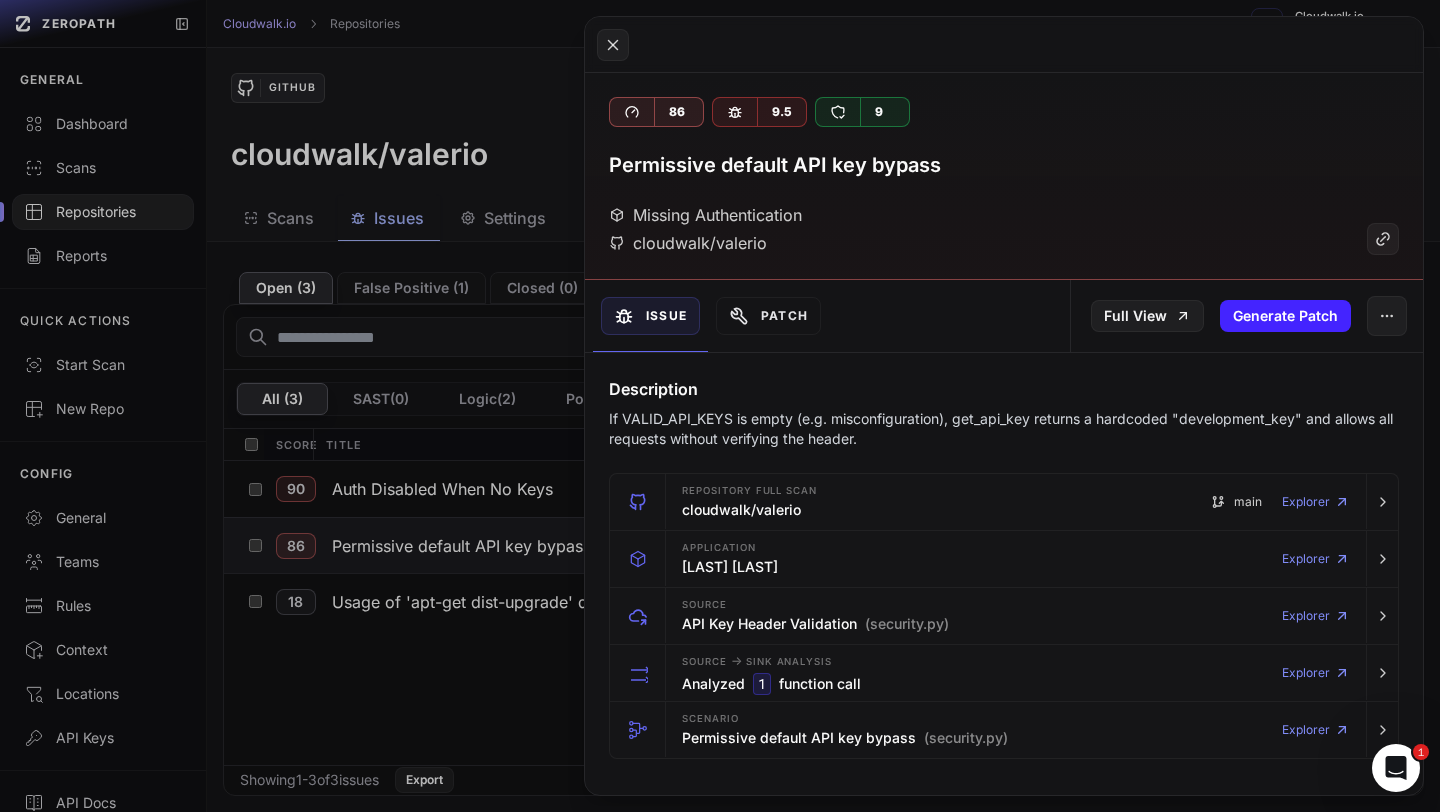 click 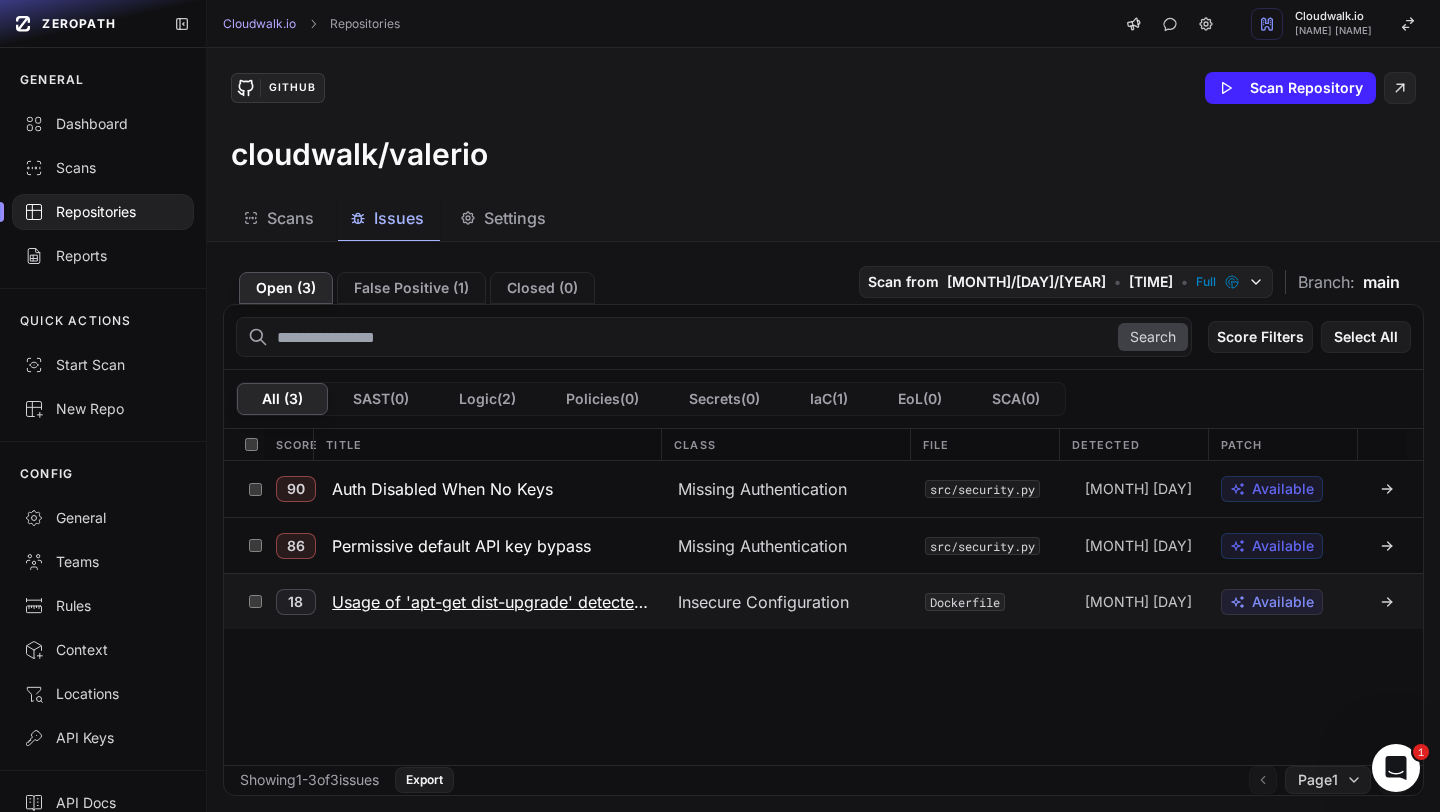 click on "Usage of 'apt-get dist-upgrade' detected in Dockerfile on line 5" at bounding box center [493, 602] 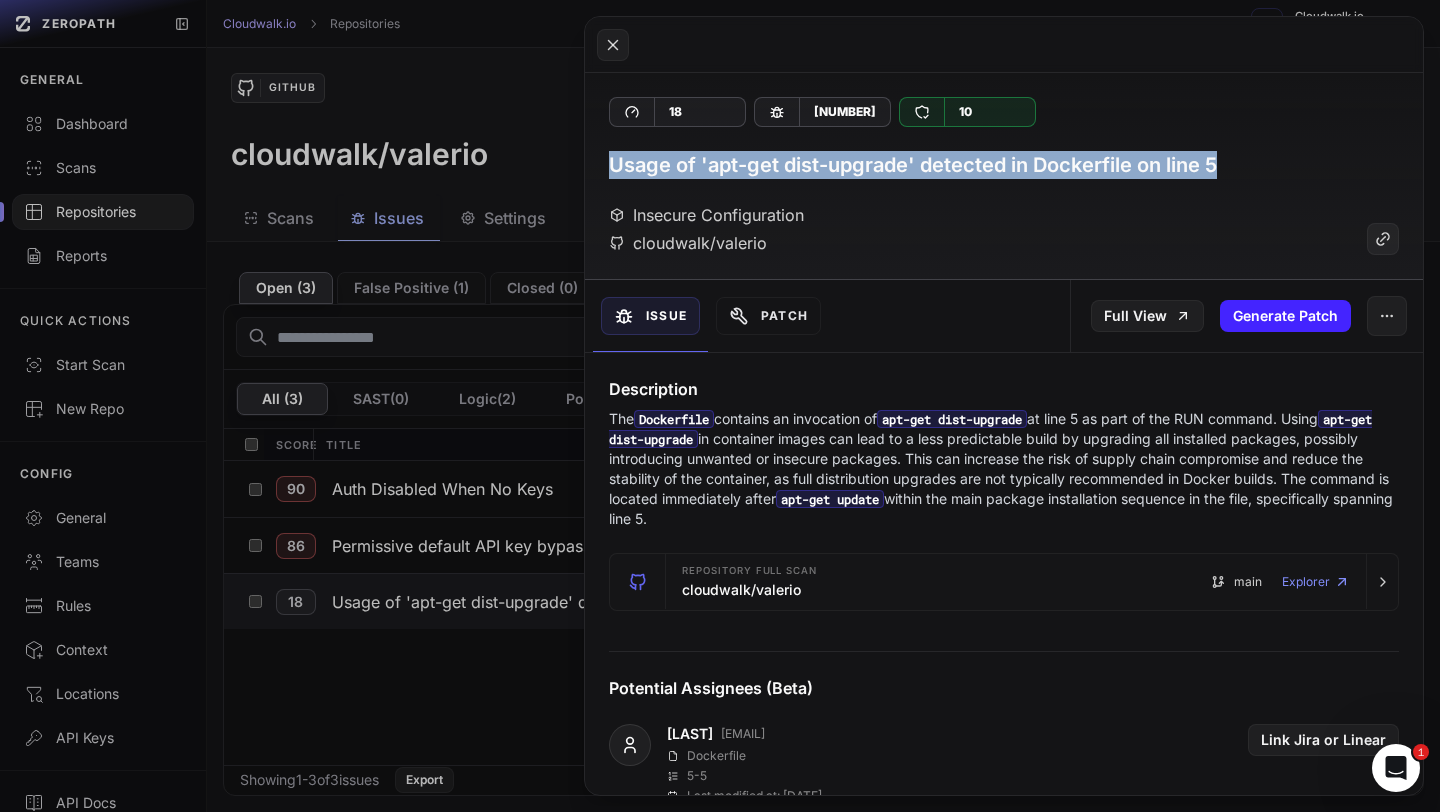 drag, startPoint x: 592, startPoint y: 154, endPoint x: 1315, endPoint y: 162, distance: 723.04425 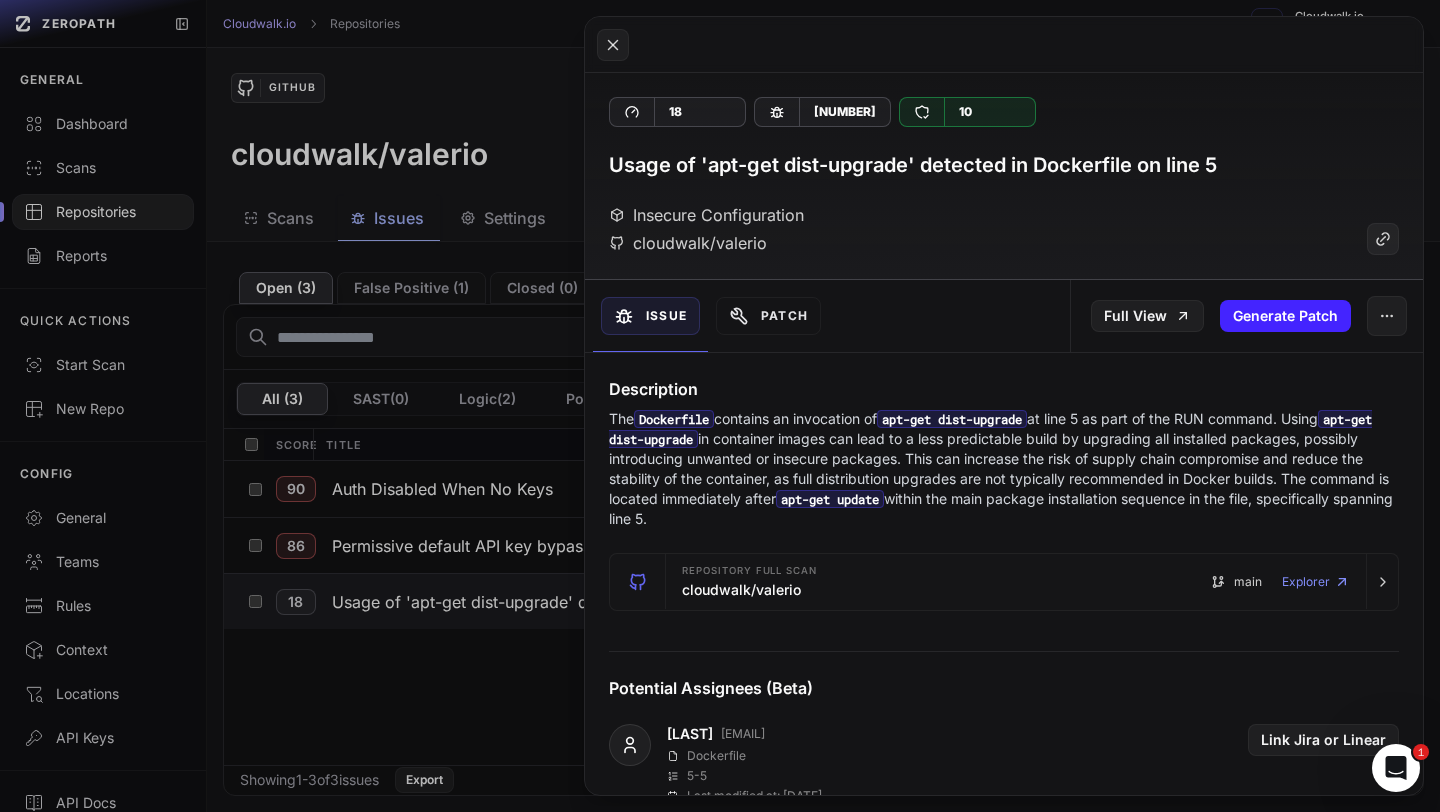 click on "[DAY]       [NUMBER]       [NUMBER]" at bounding box center (1004, 176) 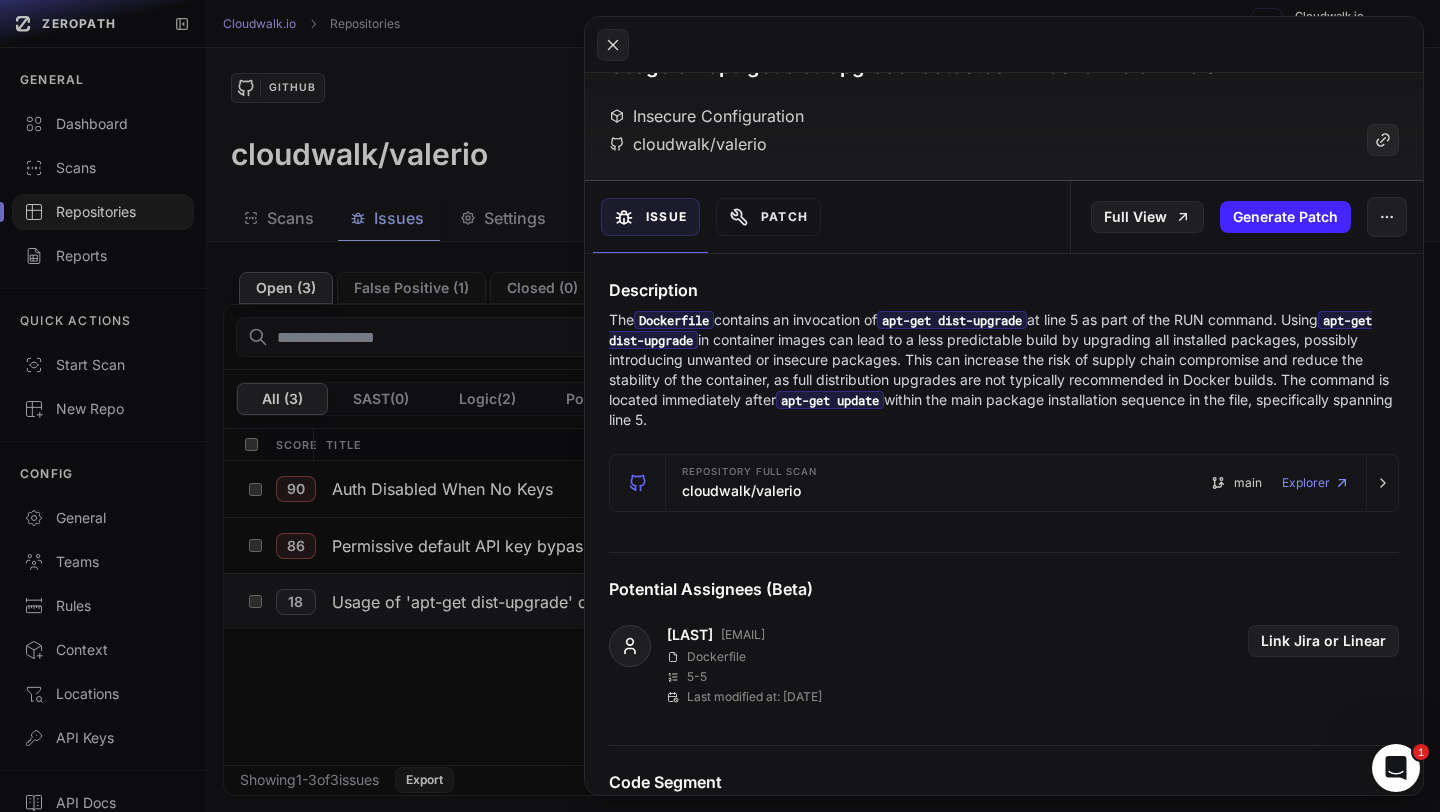 scroll, scrollTop: 0, scrollLeft: 0, axis: both 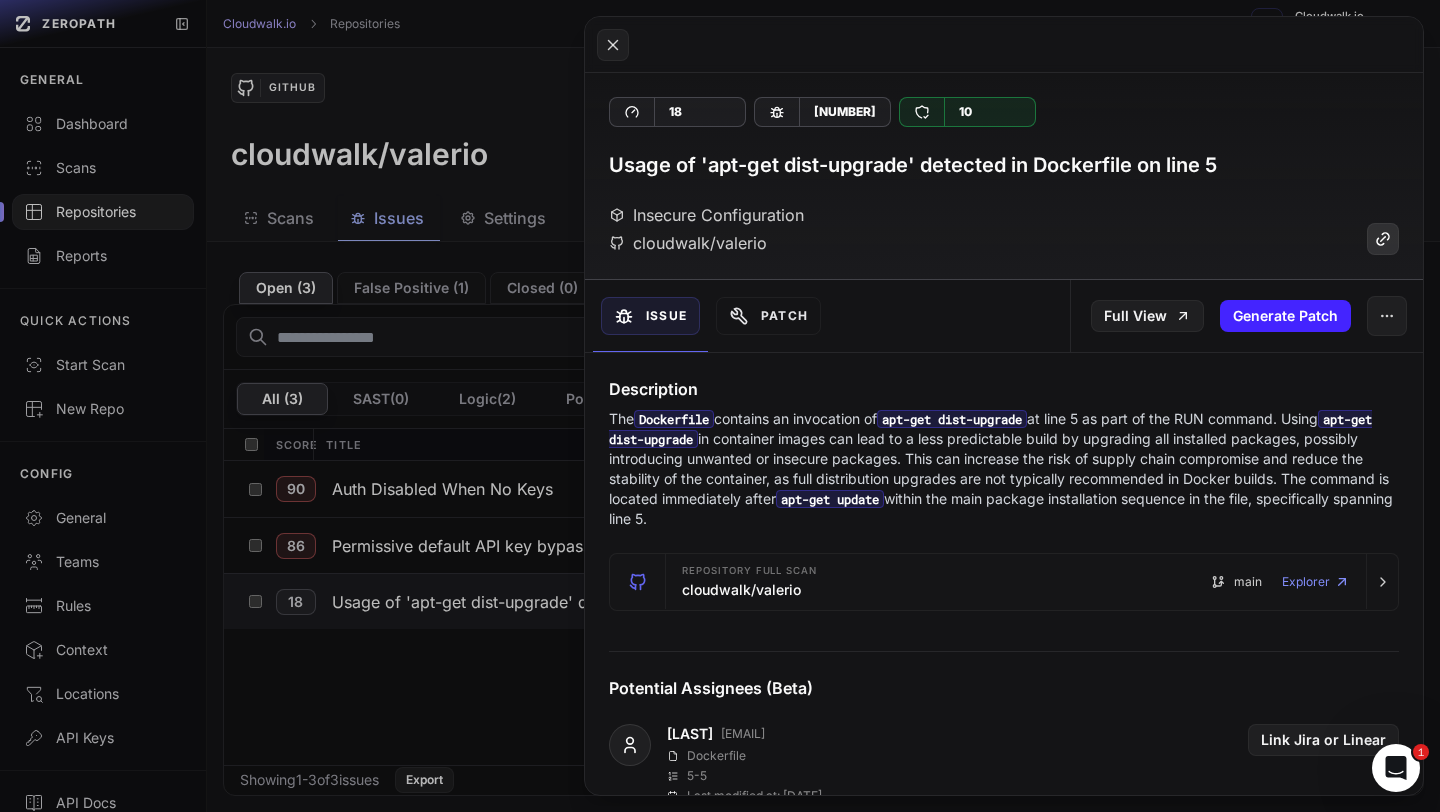 click 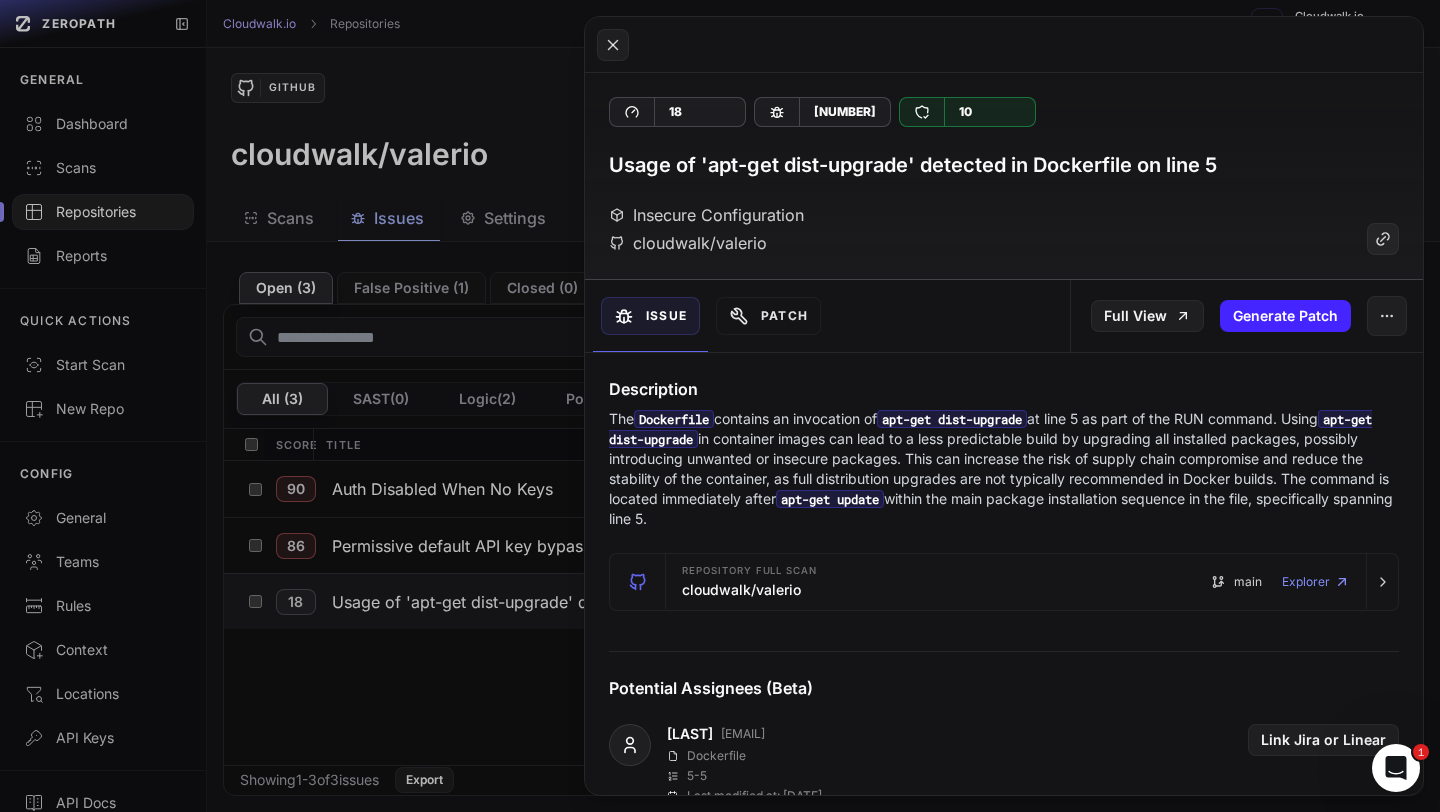click 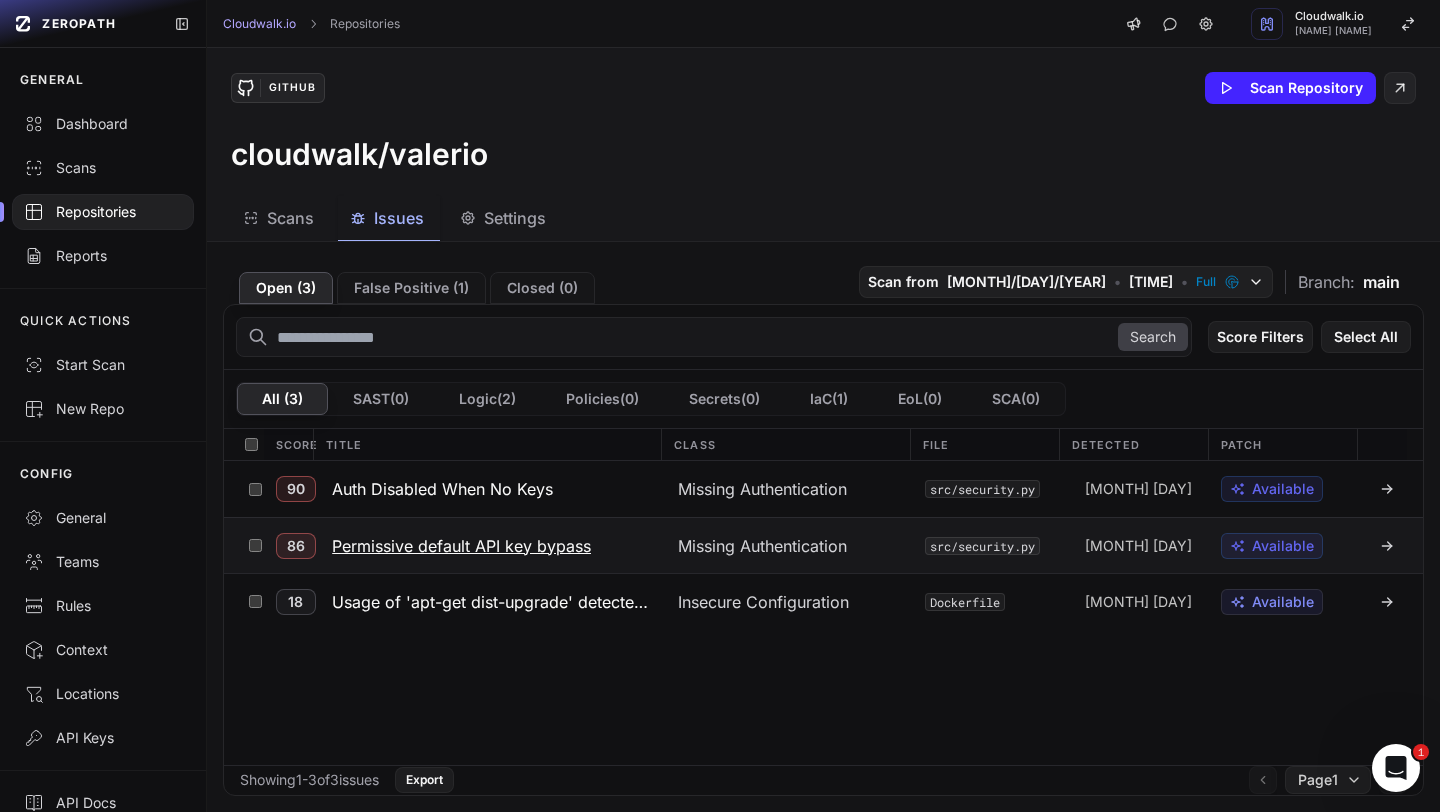 click on "Permissive default API key bypass" at bounding box center (461, 546) 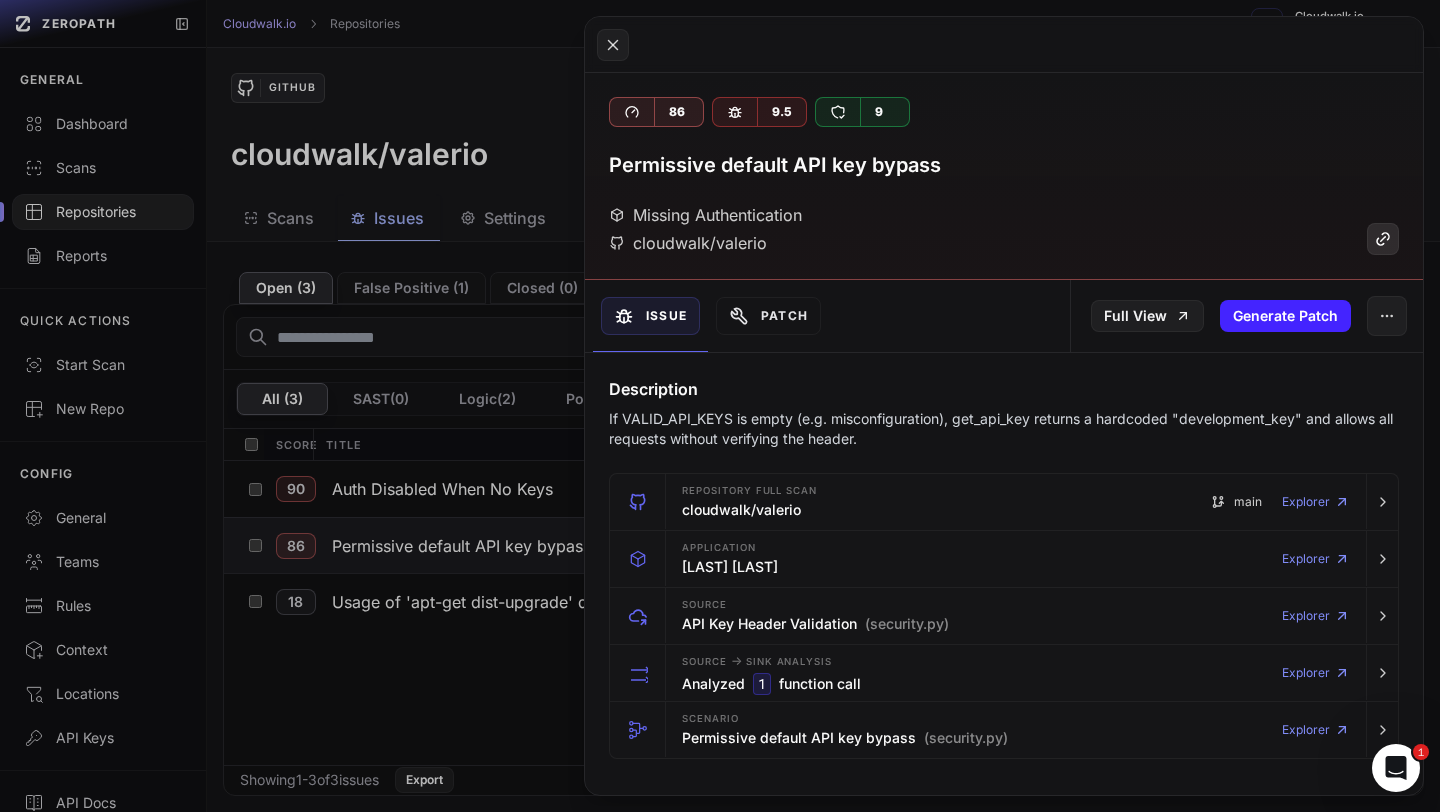click 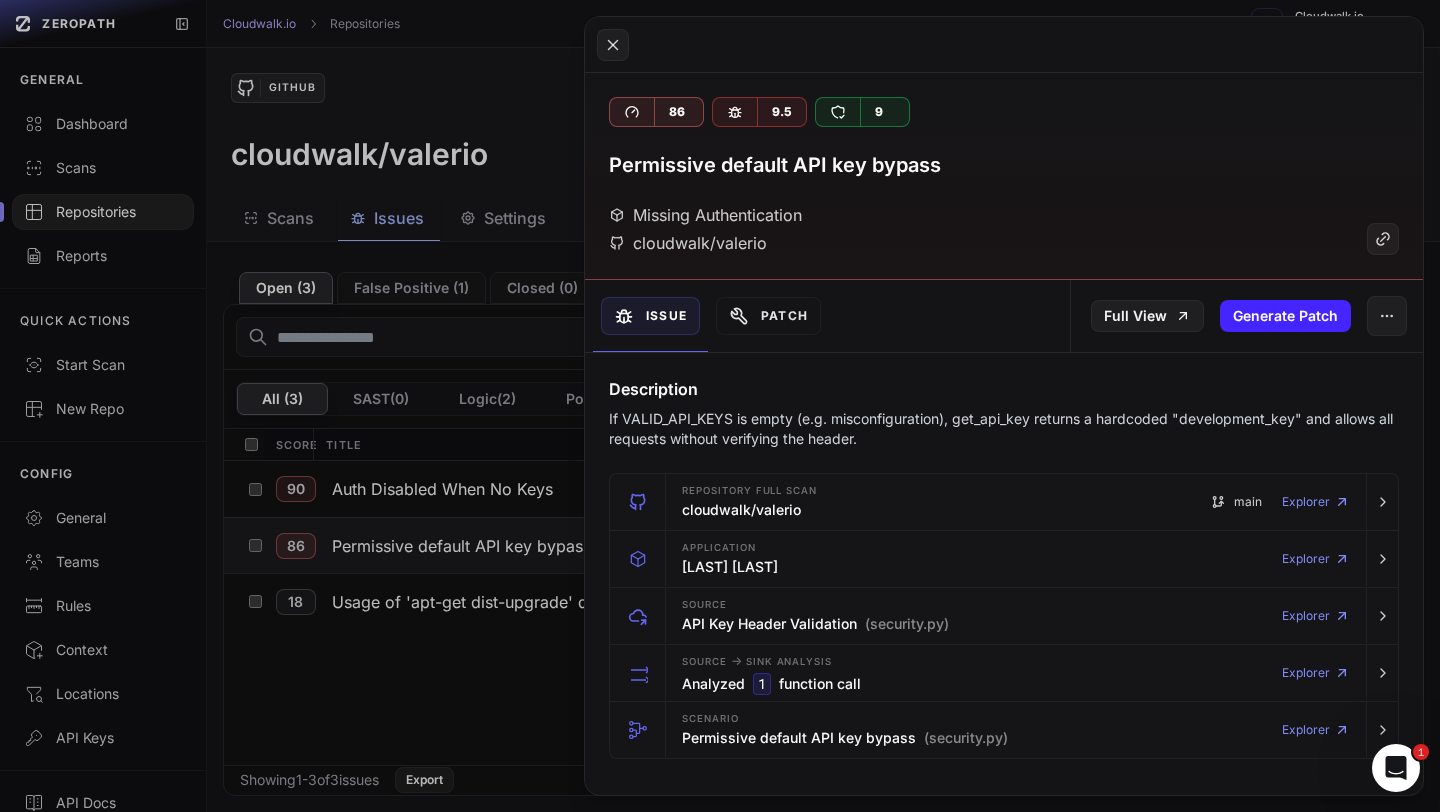 click 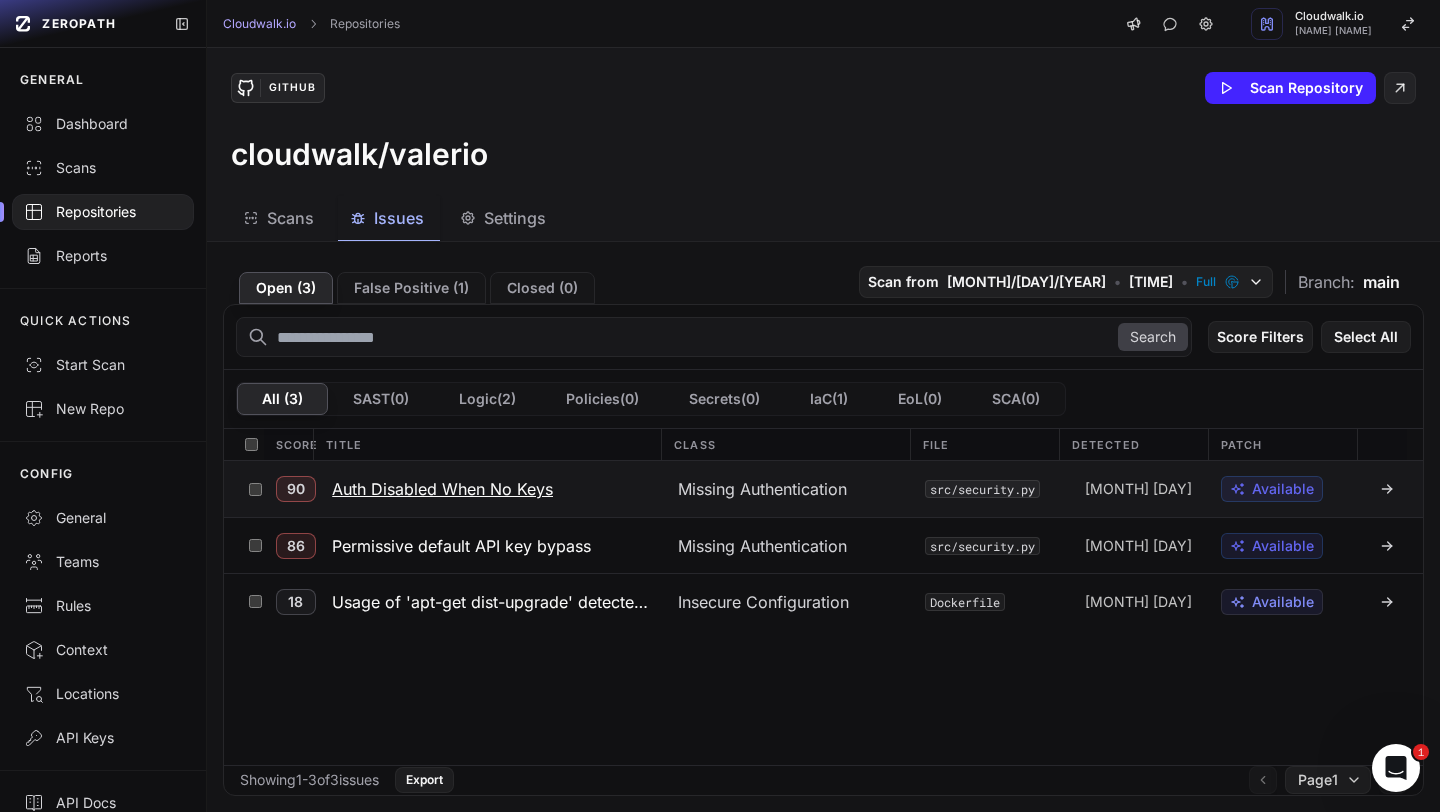 click on "Auth Disabled When No Keys" 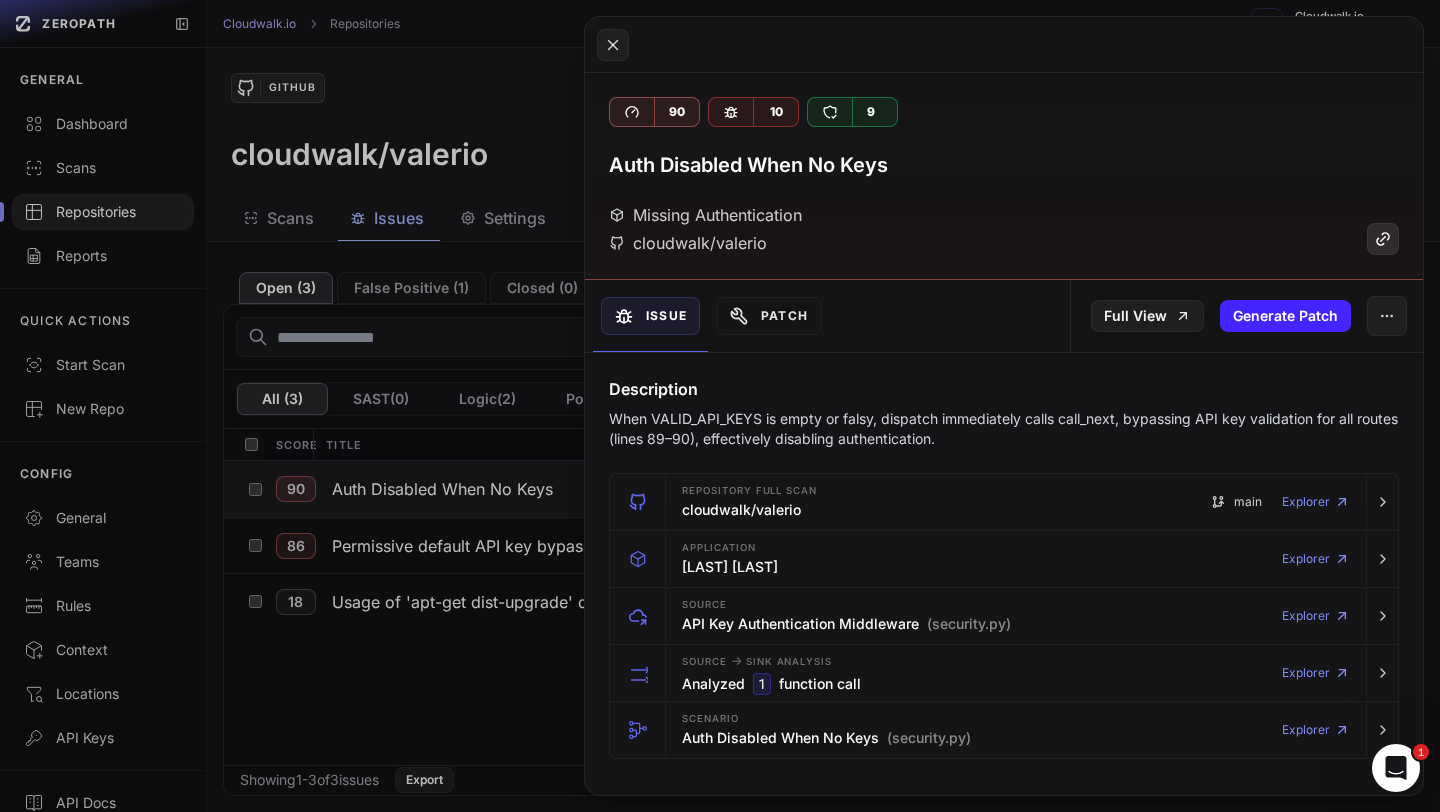 click at bounding box center [1383, 239] 